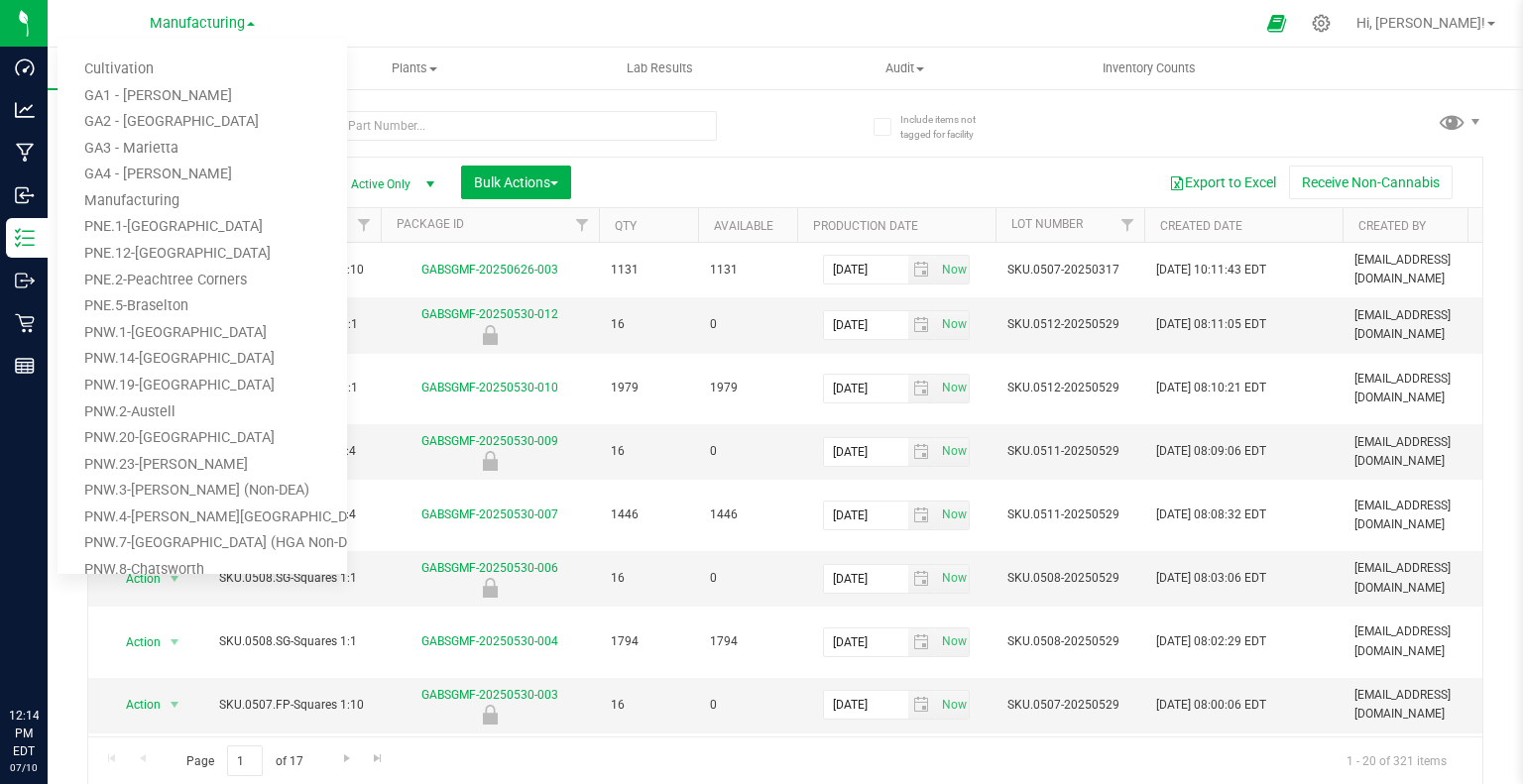 scroll, scrollTop: 0, scrollLeft: 0, axis: both 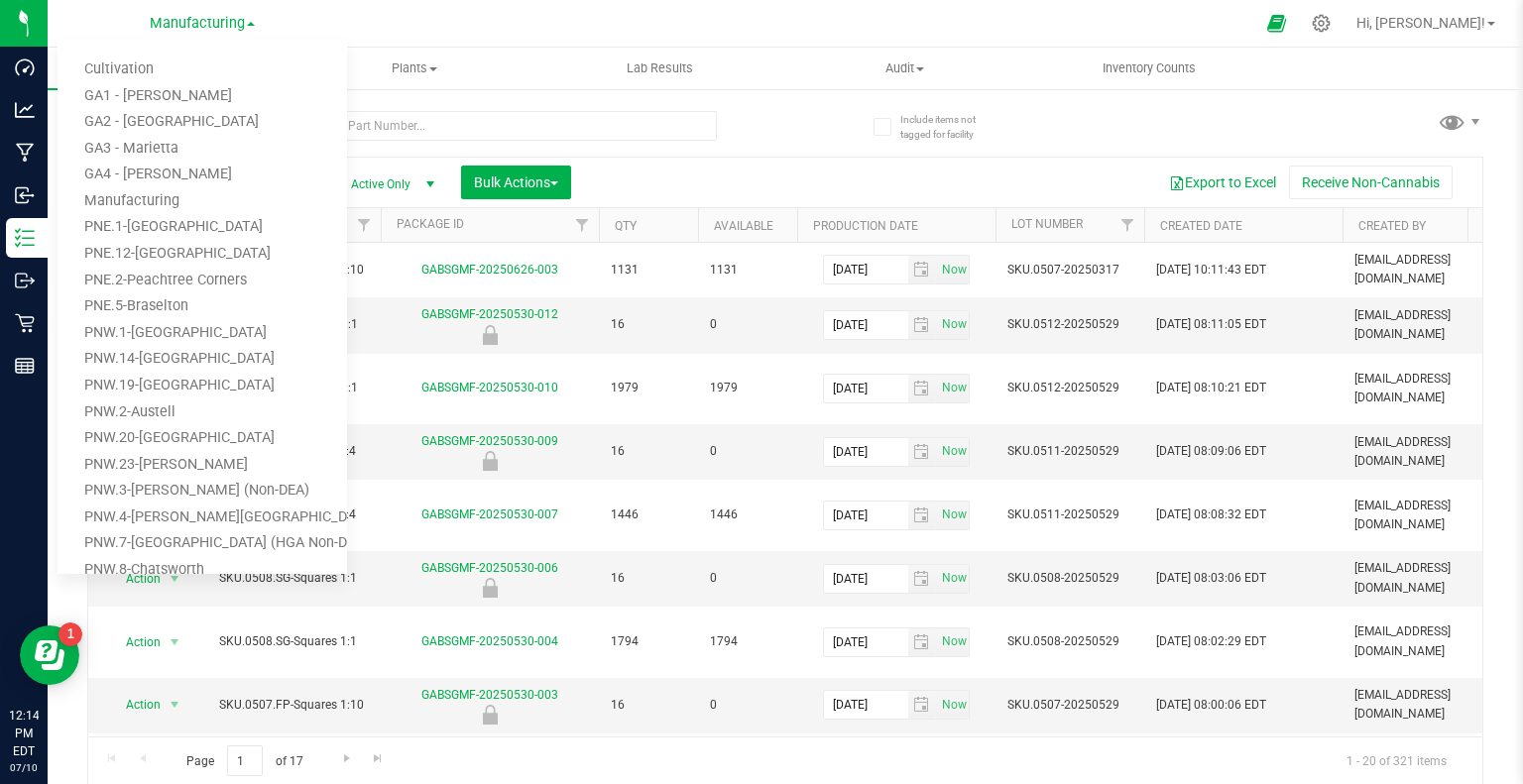 click on "Manufacturing" at bounding box center (202, 22) 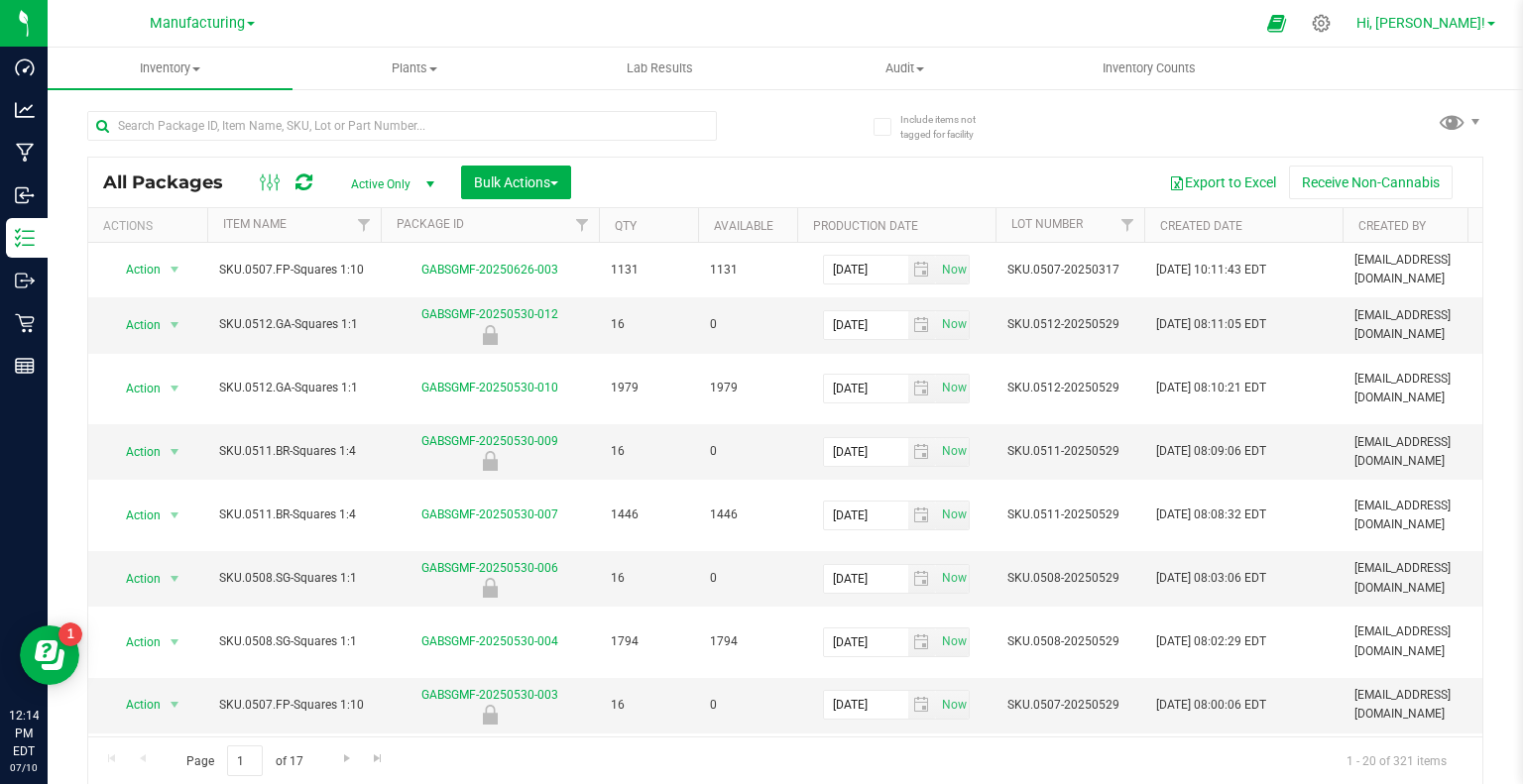 click on "Hi, [PERSON_NAME]!" at bounding box center (1421, 23) 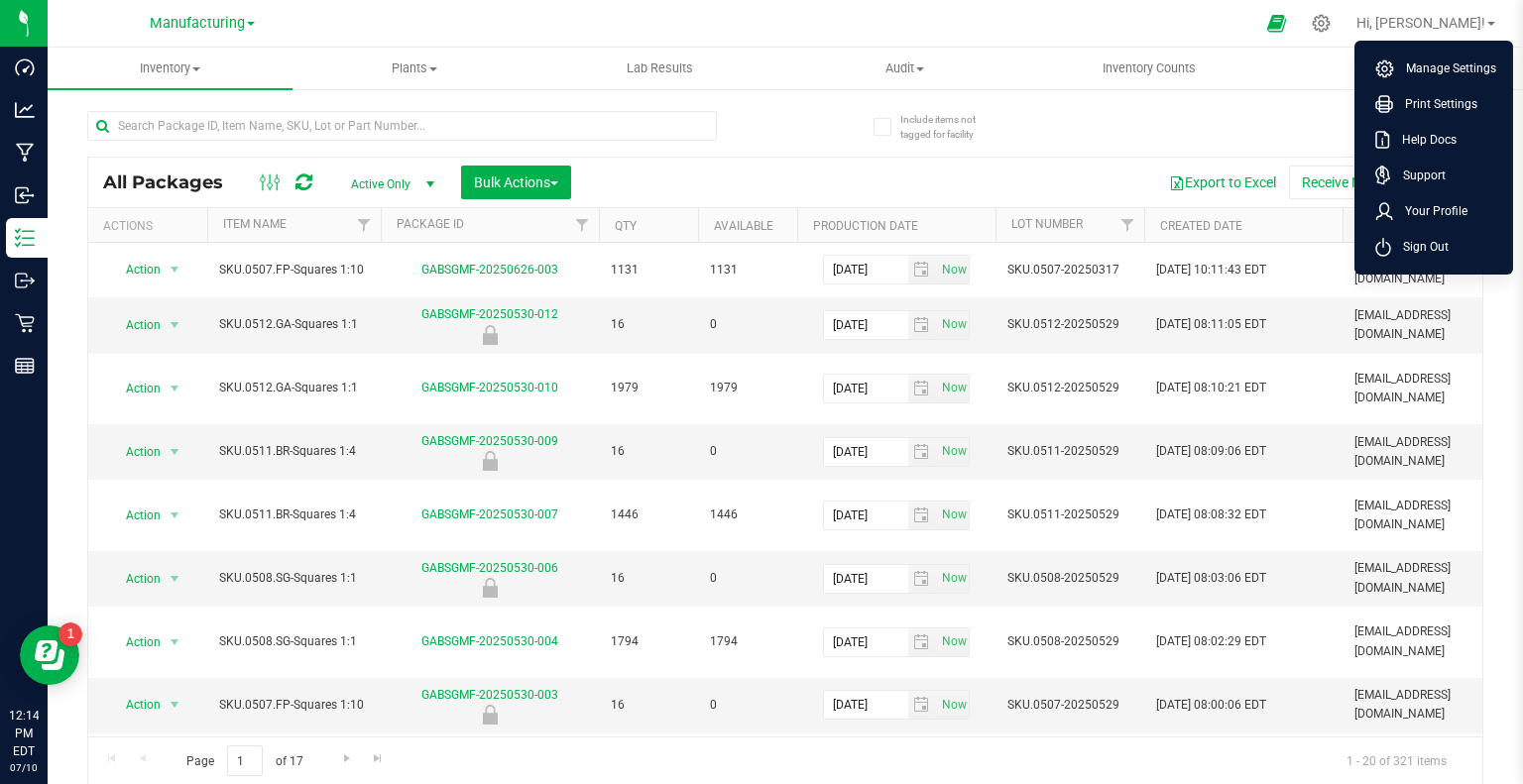 click on "Manufacturing" at bounding box center [202, 22] 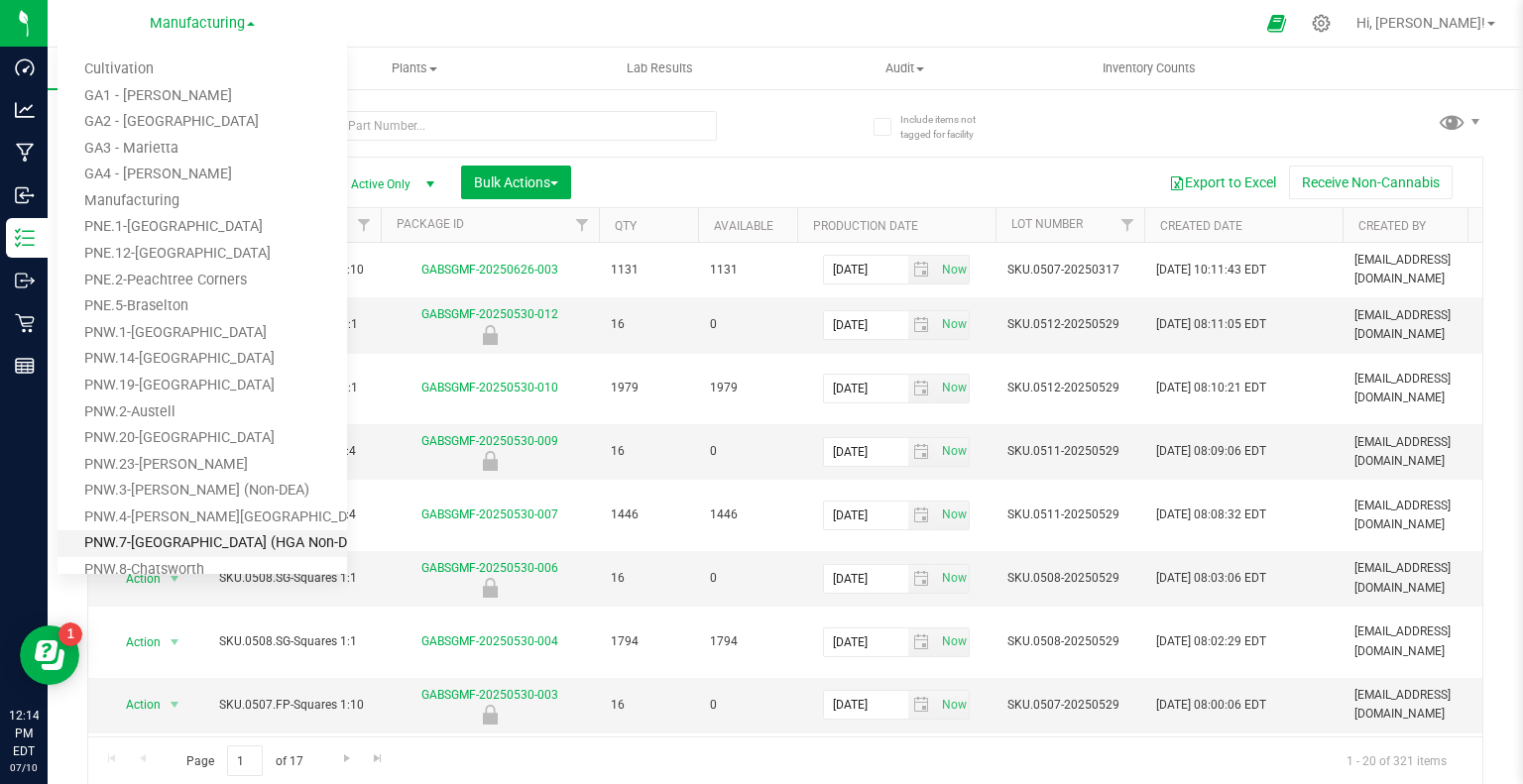 click on "PNW.7-[GEOGRAPHIC_DATA] (HGA Non-DEA)" at bounding box center [202, 543] 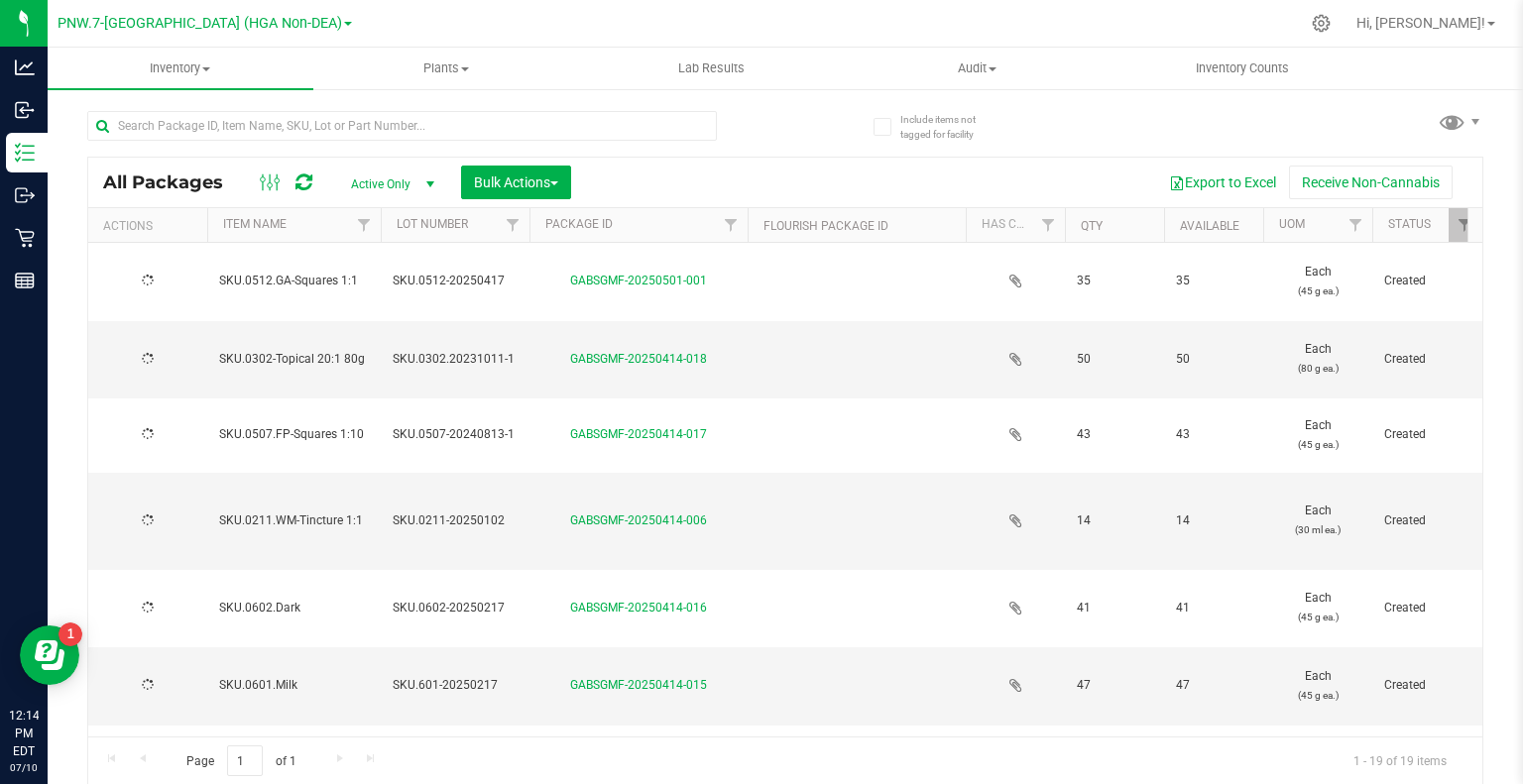 type on "[DATE]" 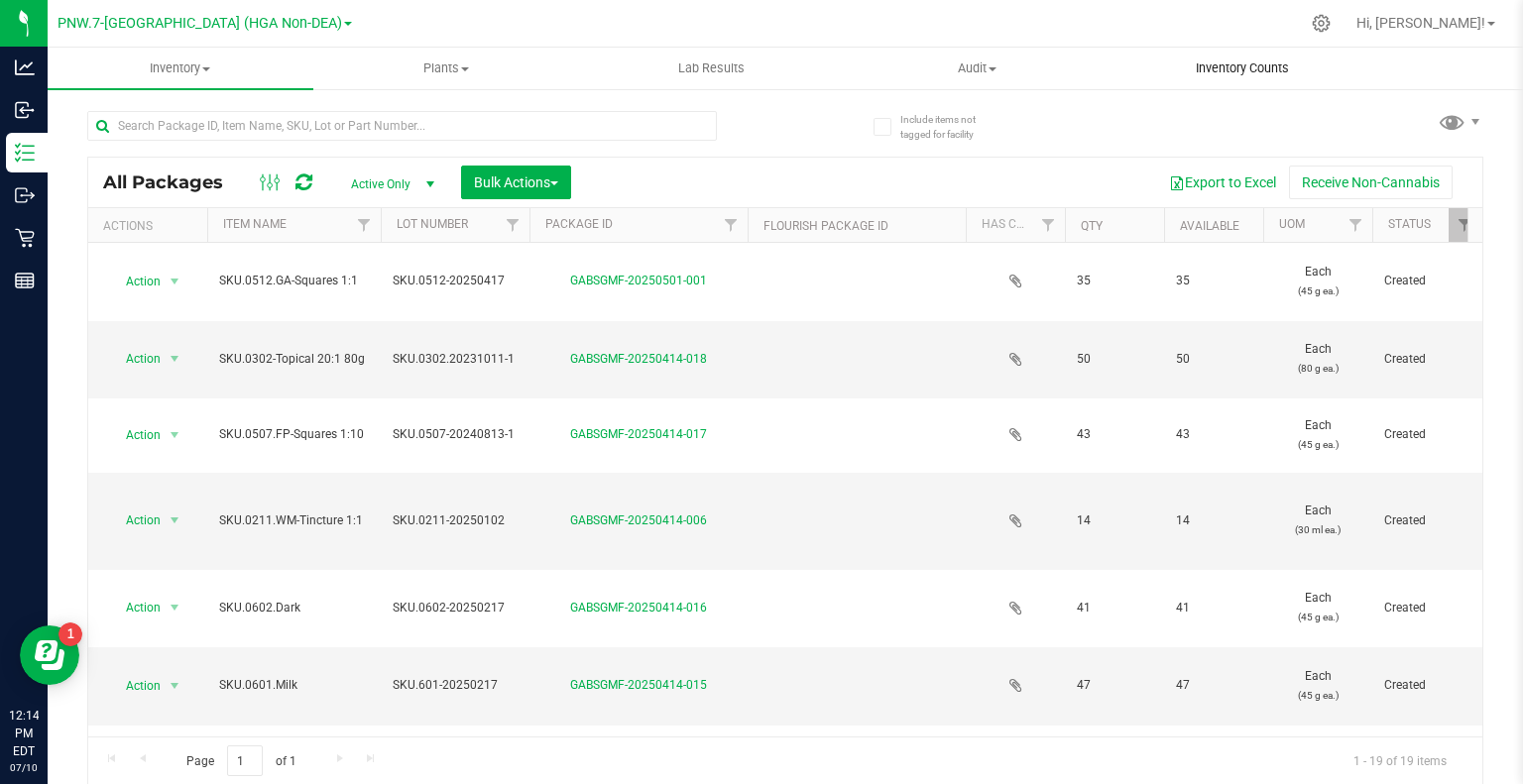 click on "Inventory Counts" at bounding box center [1242, 68] 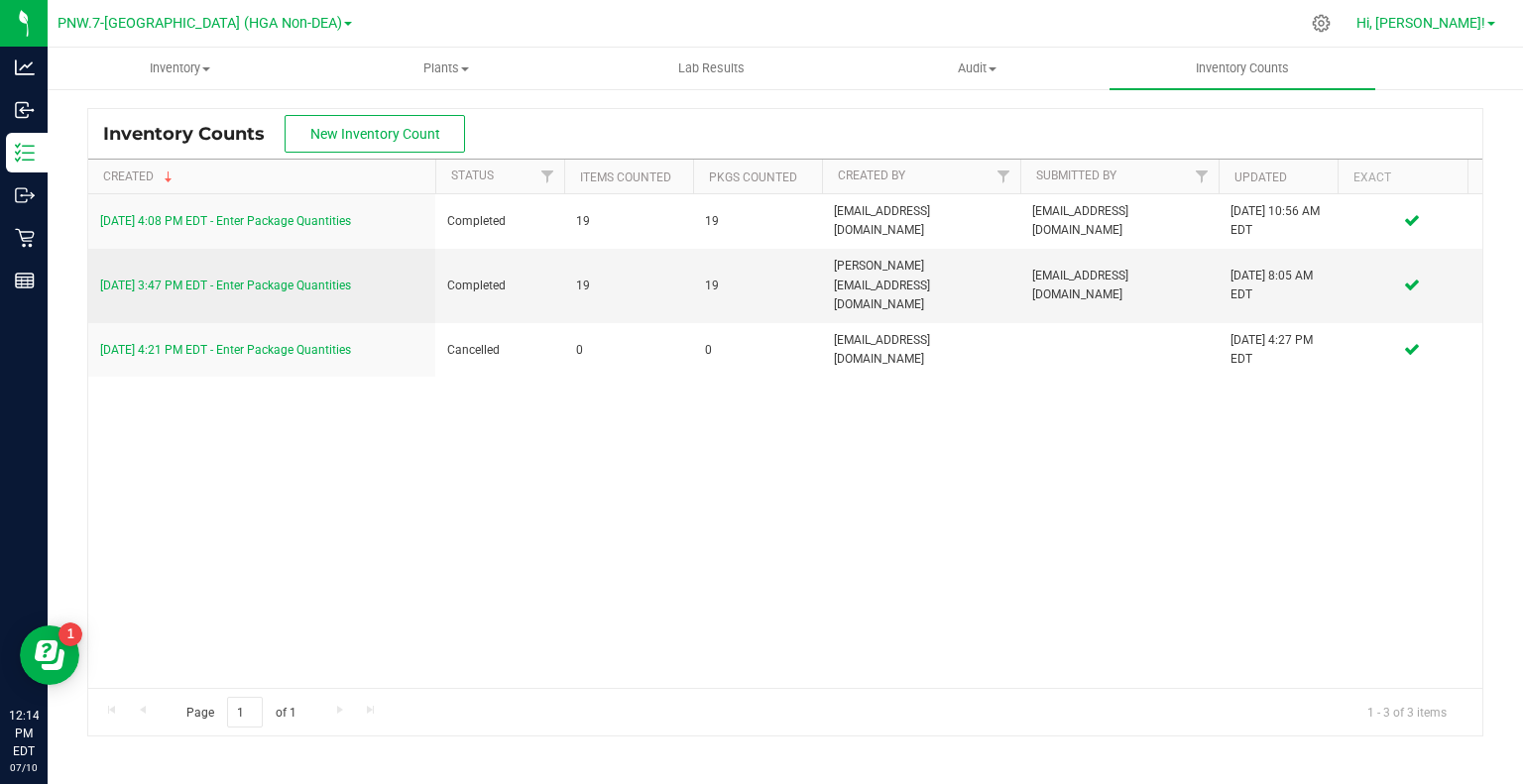 click on "Hi, [PERSON_NAME]!" at bounding box center (1421, 23) 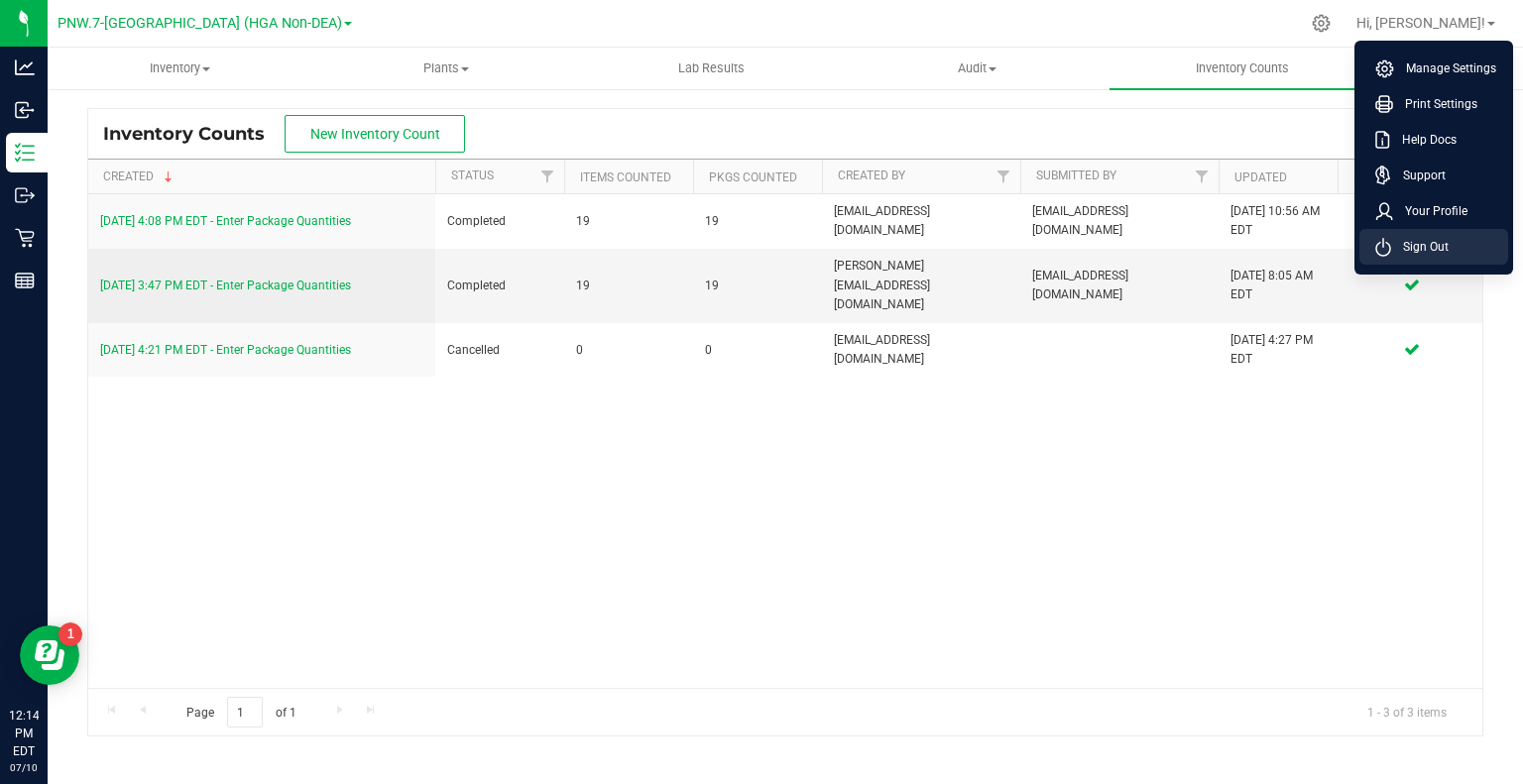 click on "Sign Out" at bounding box center (1420, 247) 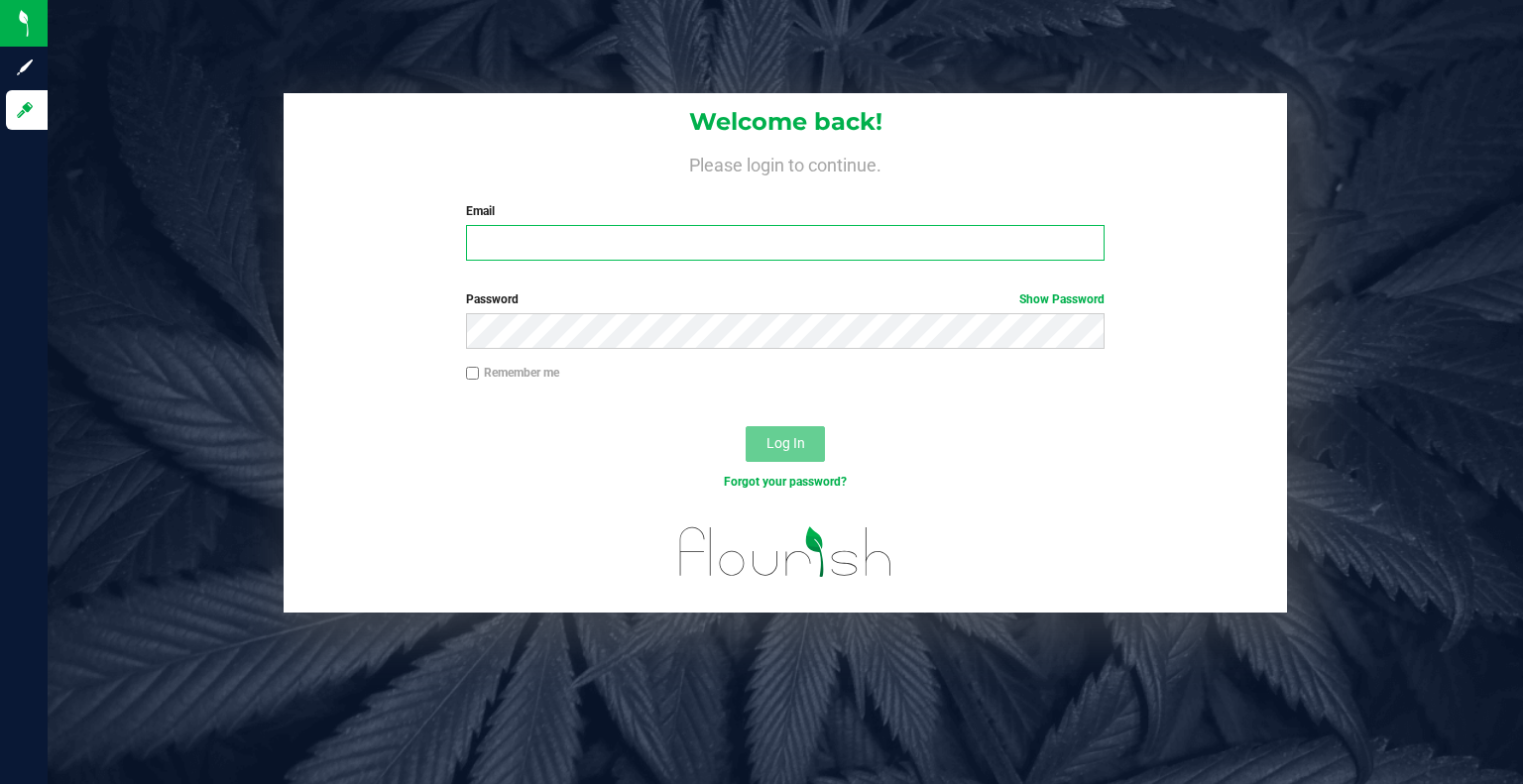 type on "[EMAIL_ADDRESS][DOMAIN_NAME]" 